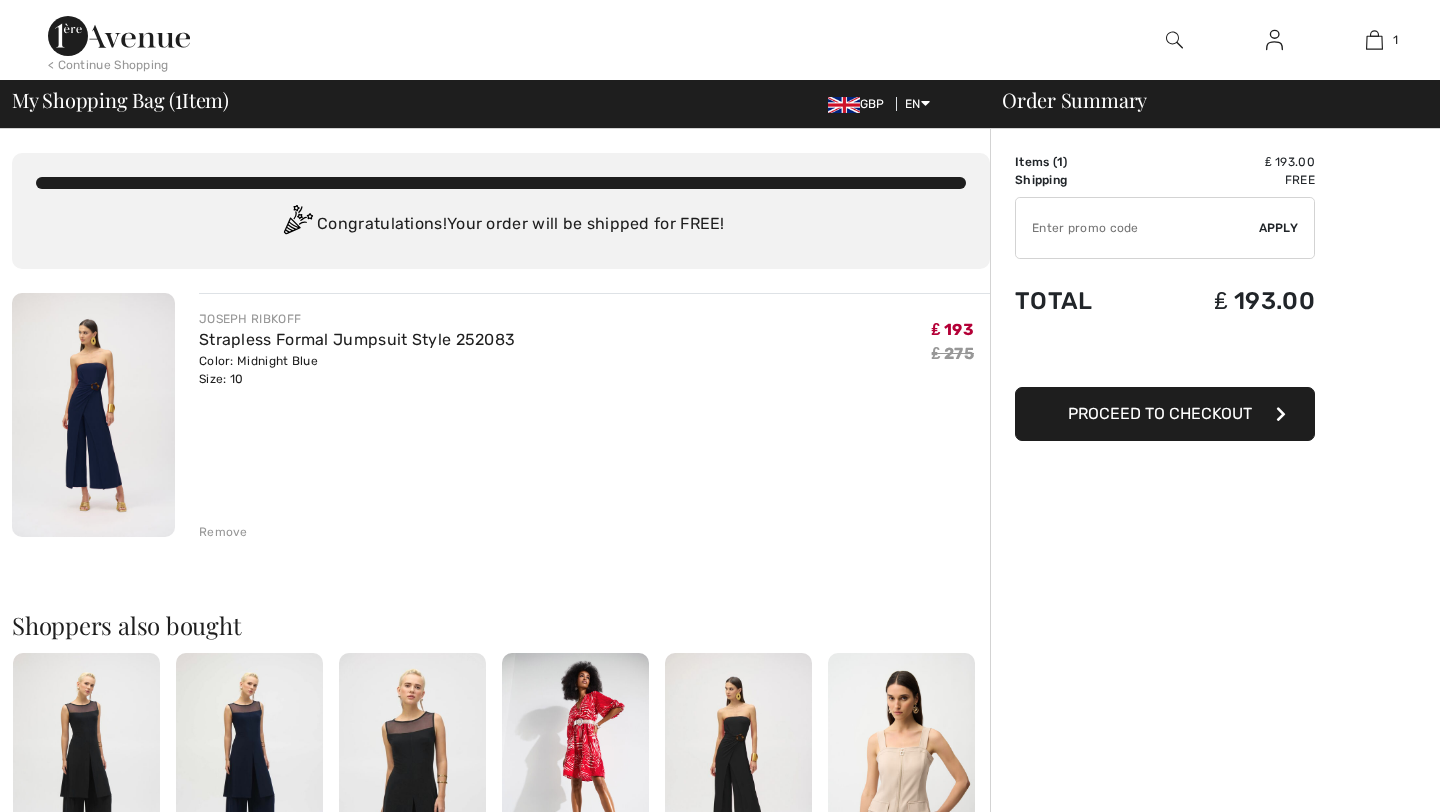 scroll, scrollTop: 0, scrollLeft: 0, axis: both 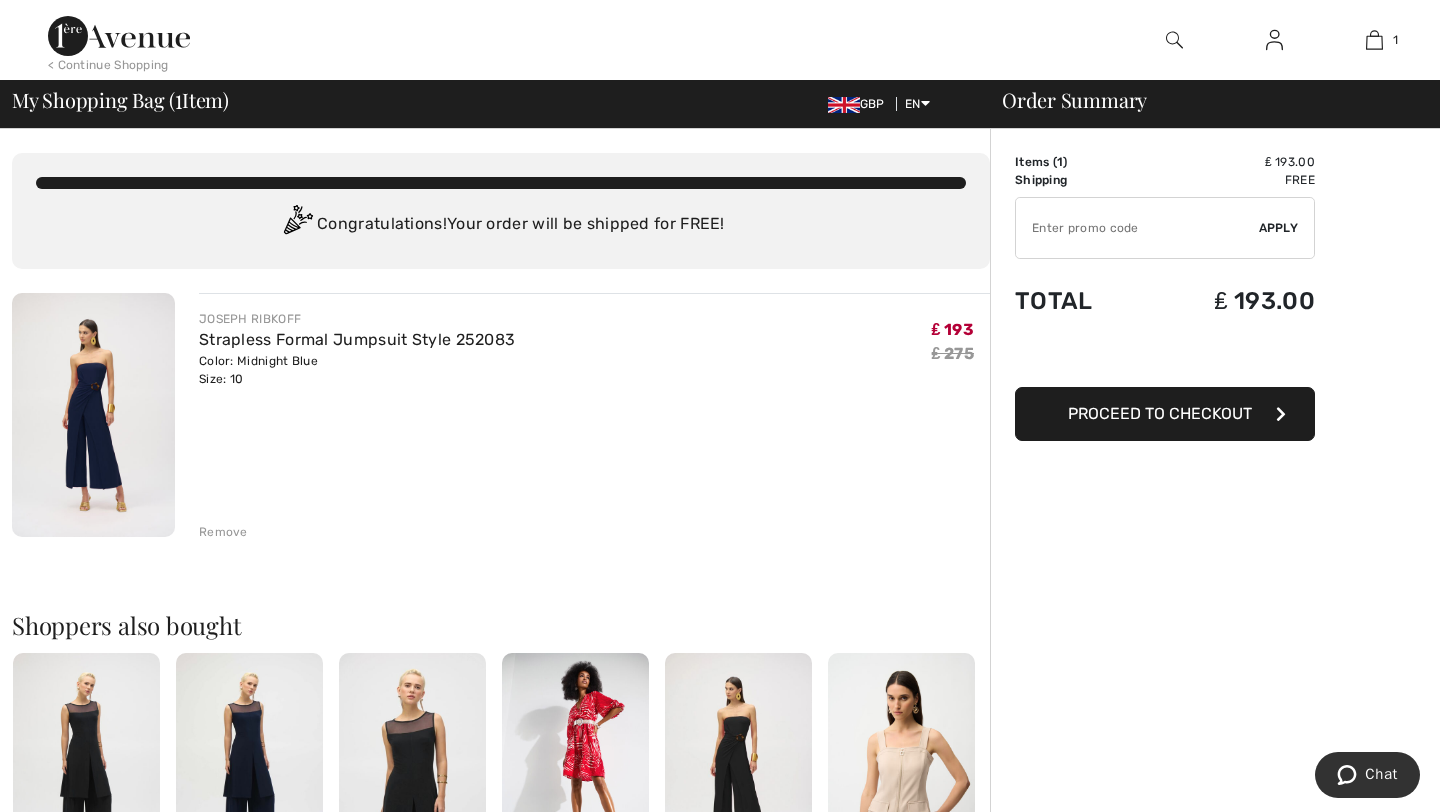click at bounding box center (720, 1346) 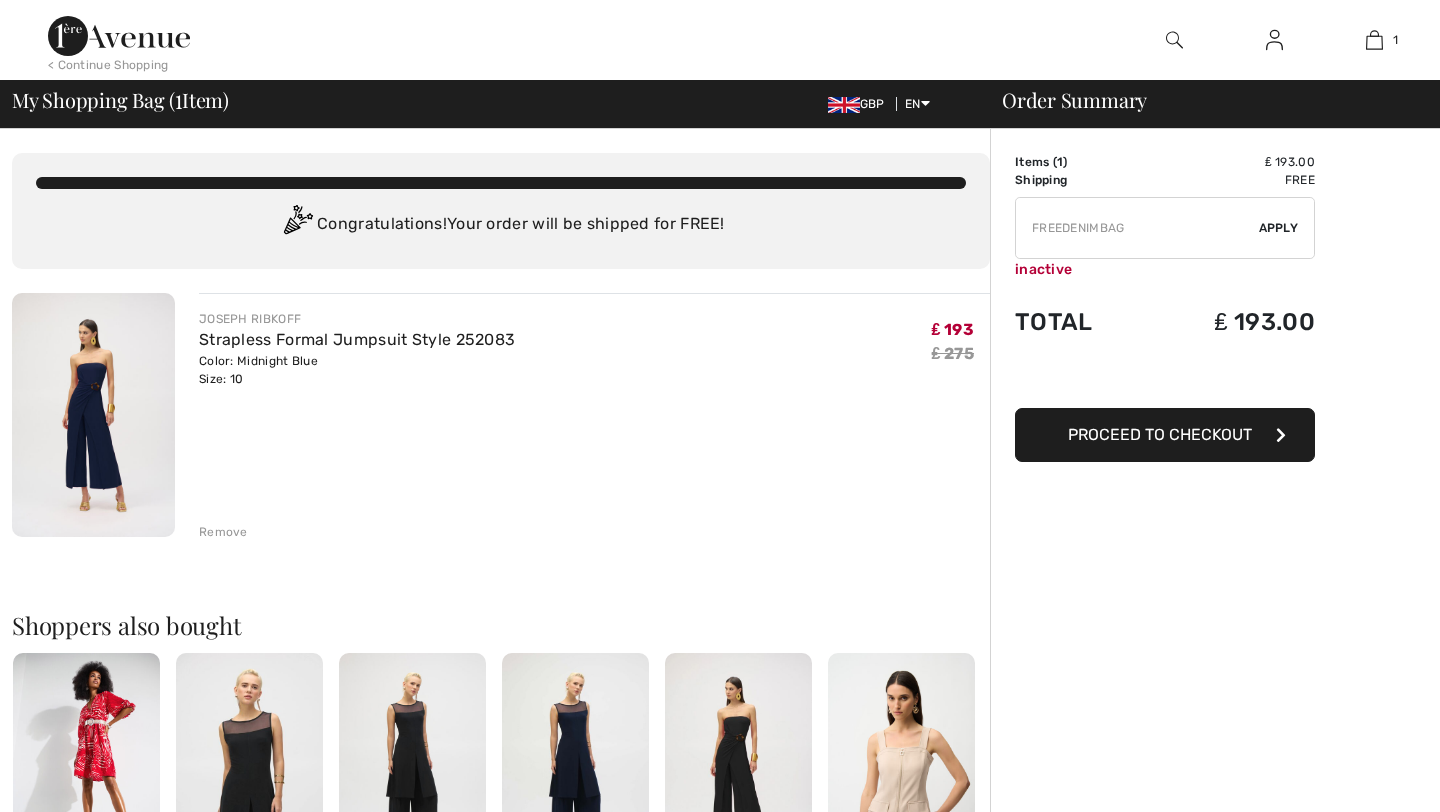 scroll, scrollTop: 0, scrollLeft: 0, axis: both 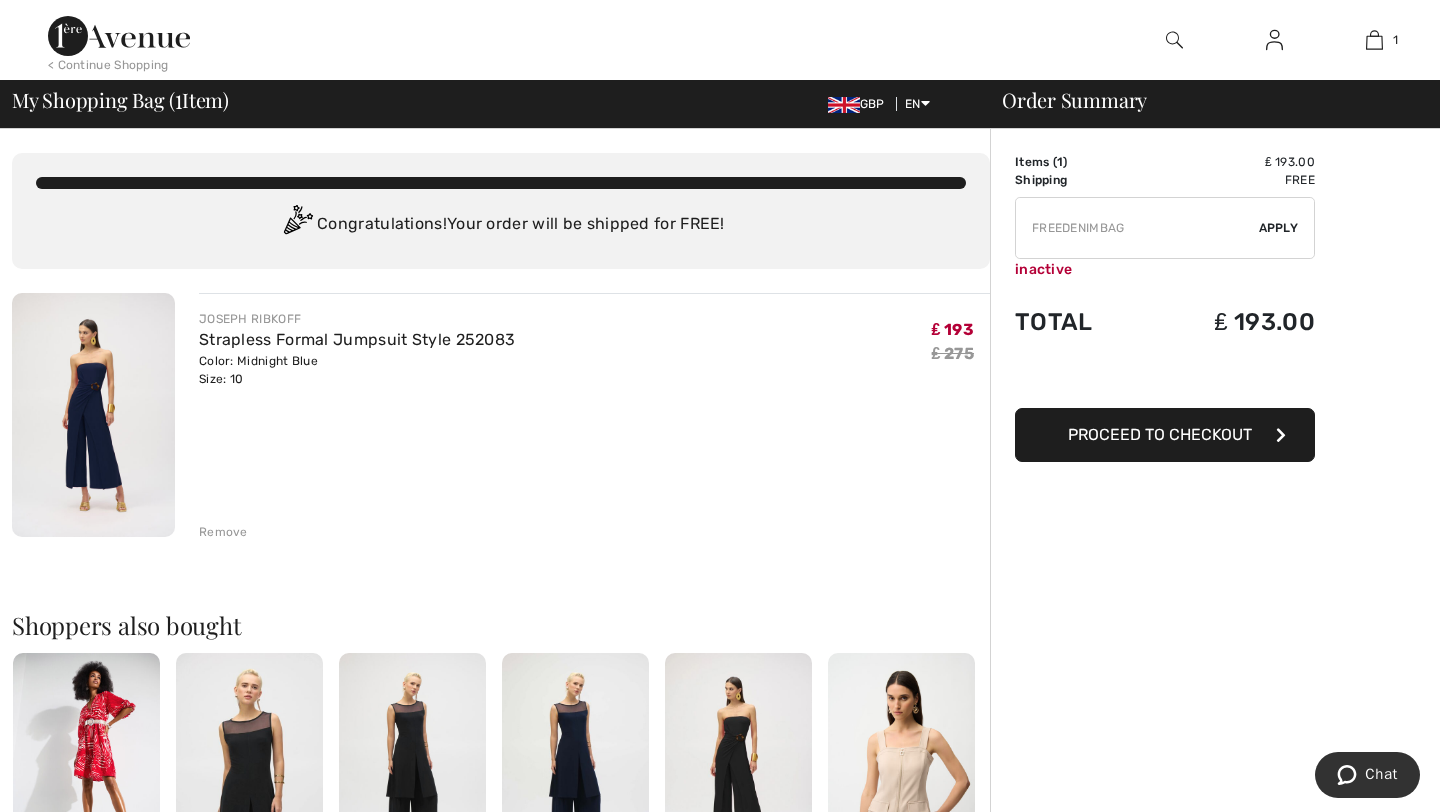 type on "NEW10" 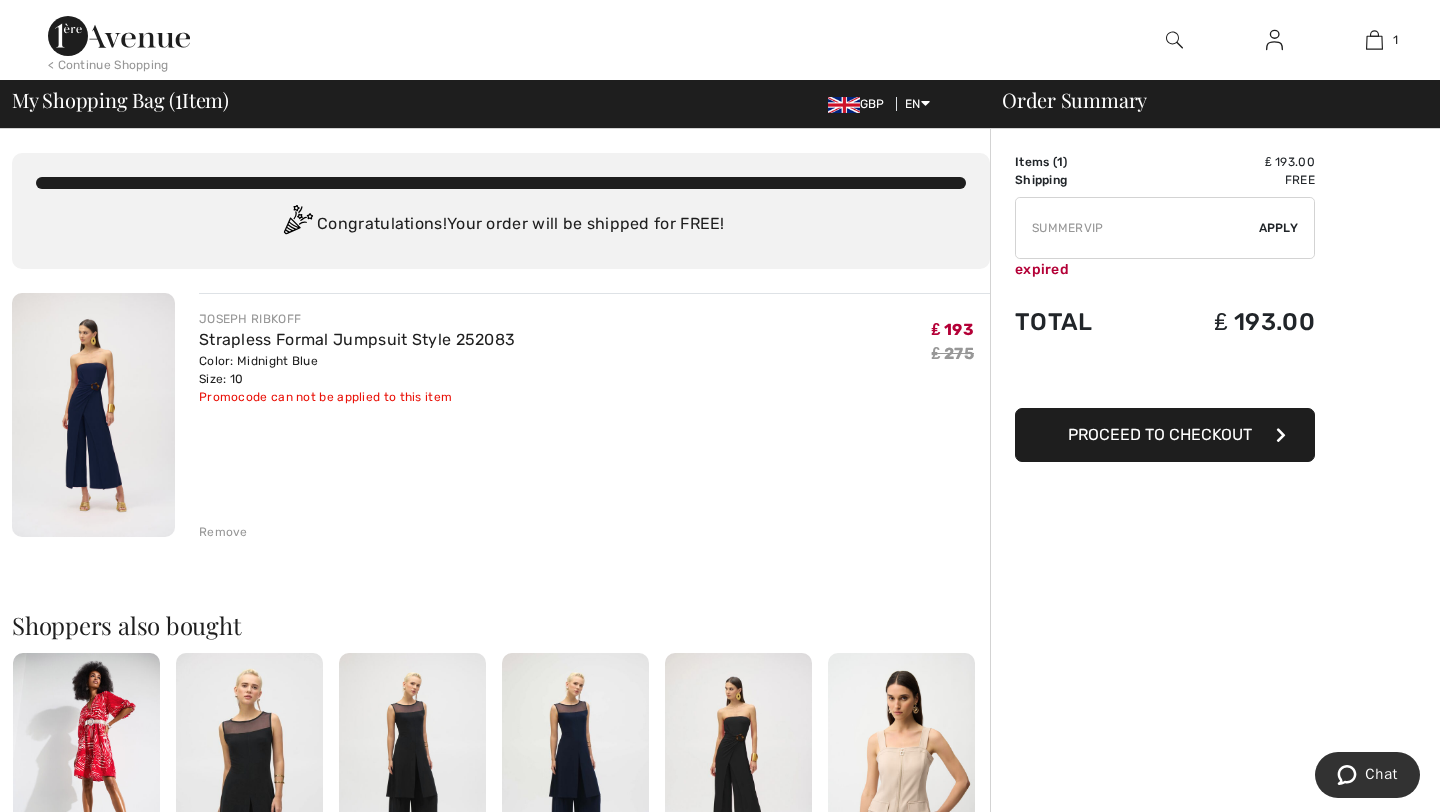 type on "FLASH15" 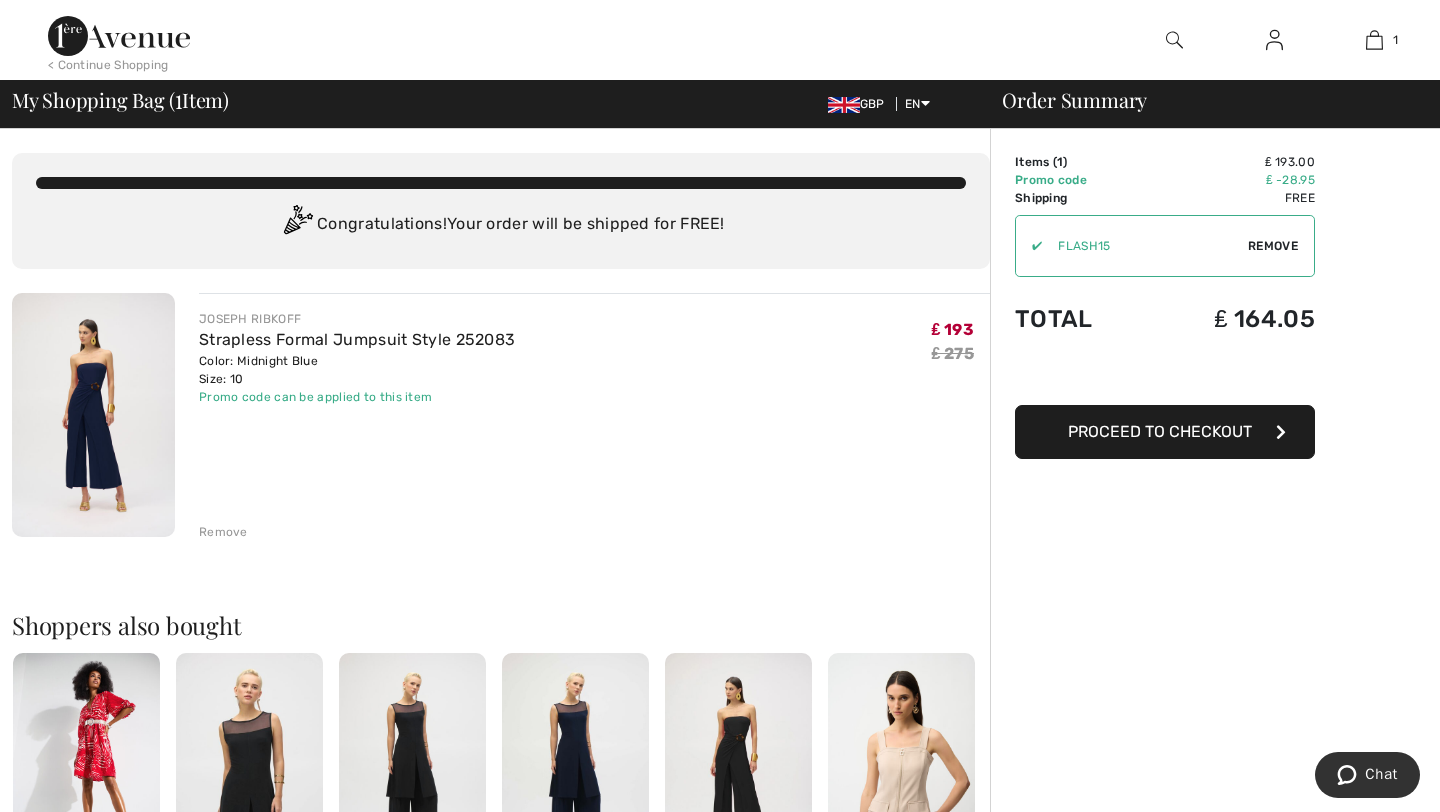 click at bounding box center (720, 1346) 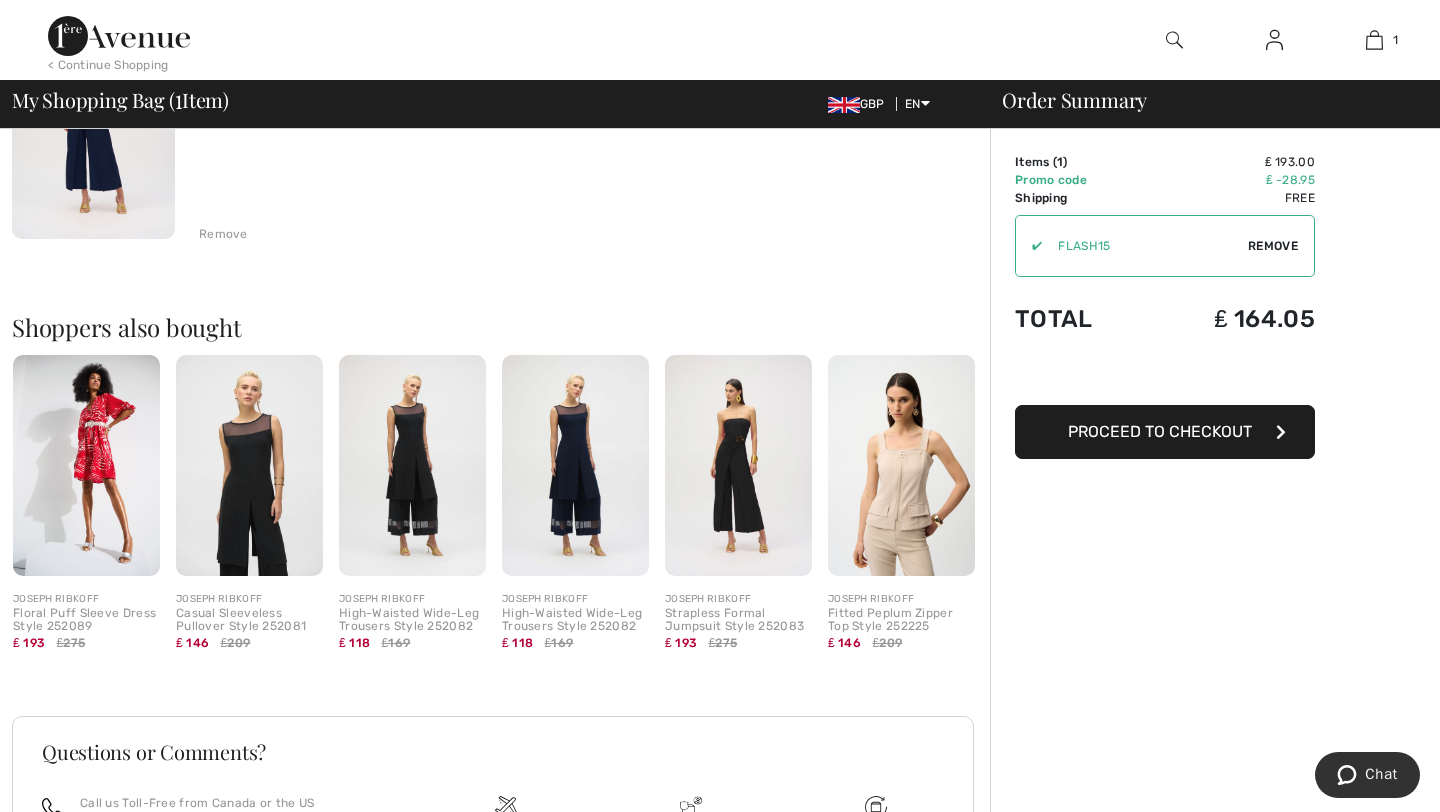 scroll, scrollTop: 300, scrollLeft: 0, axis: vertical 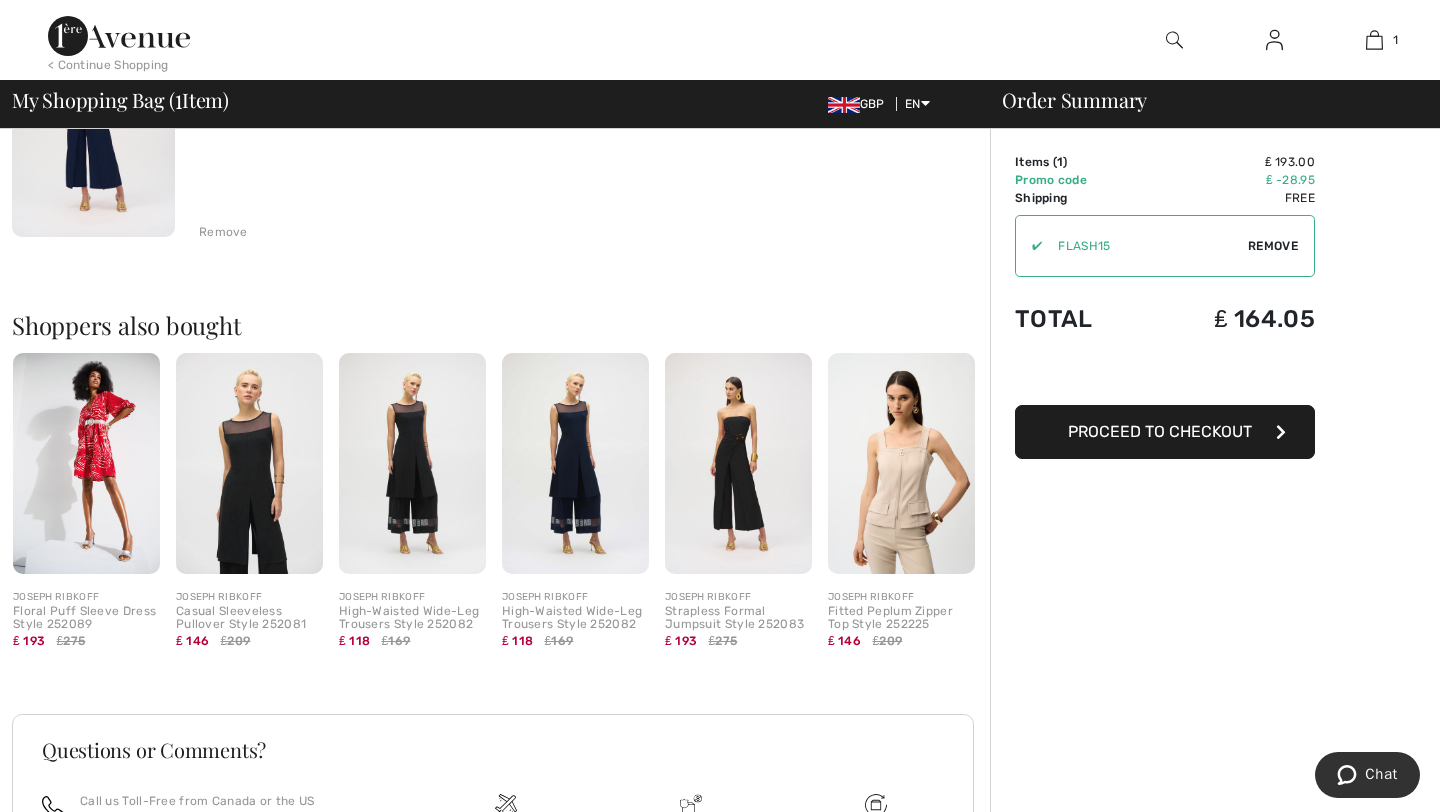click on "Remove" at bounding box center (1273, 246) 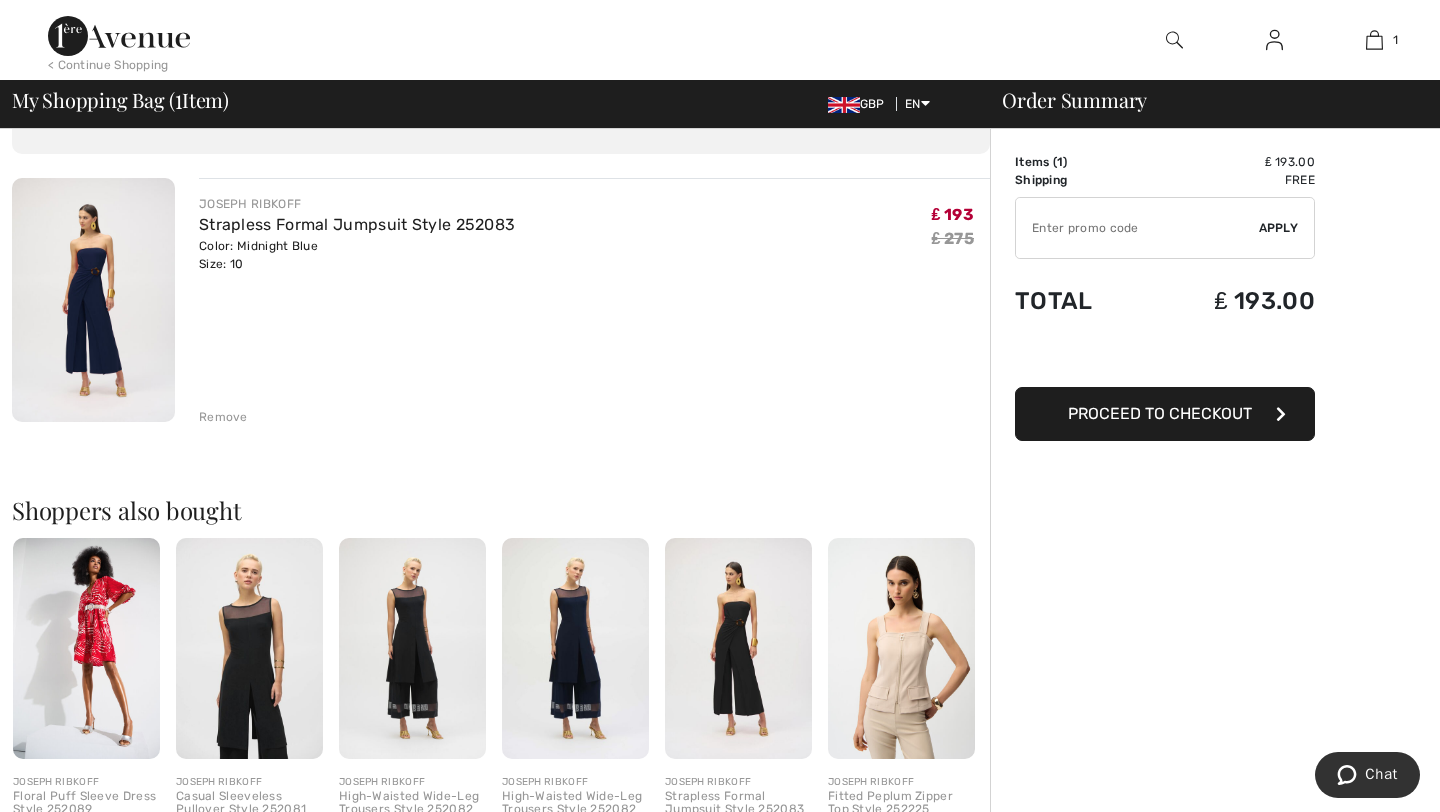 scroll, scrollTop: 0, scrollLeft: 0, axis: both 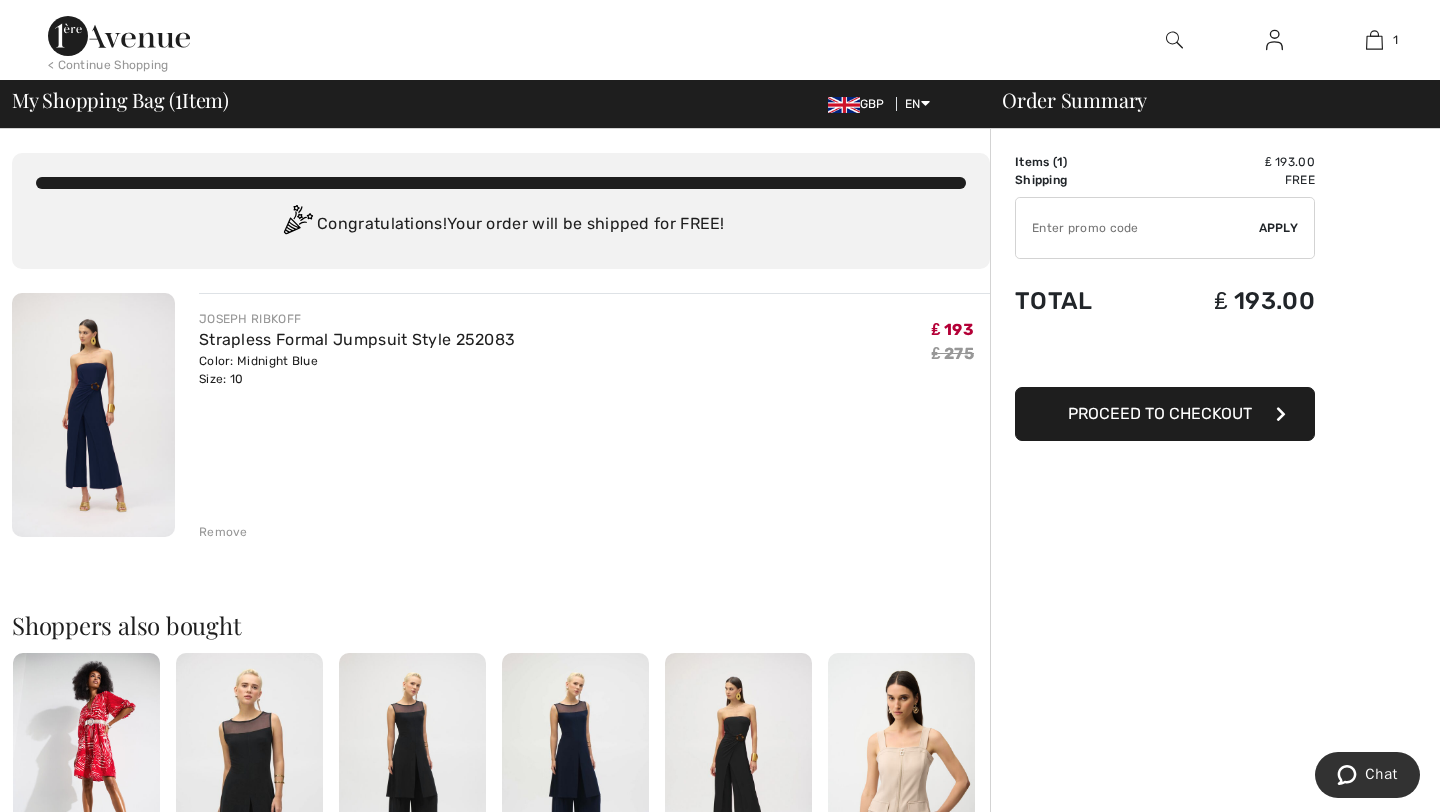 click on "Remove" at bounding box center (223, 532) 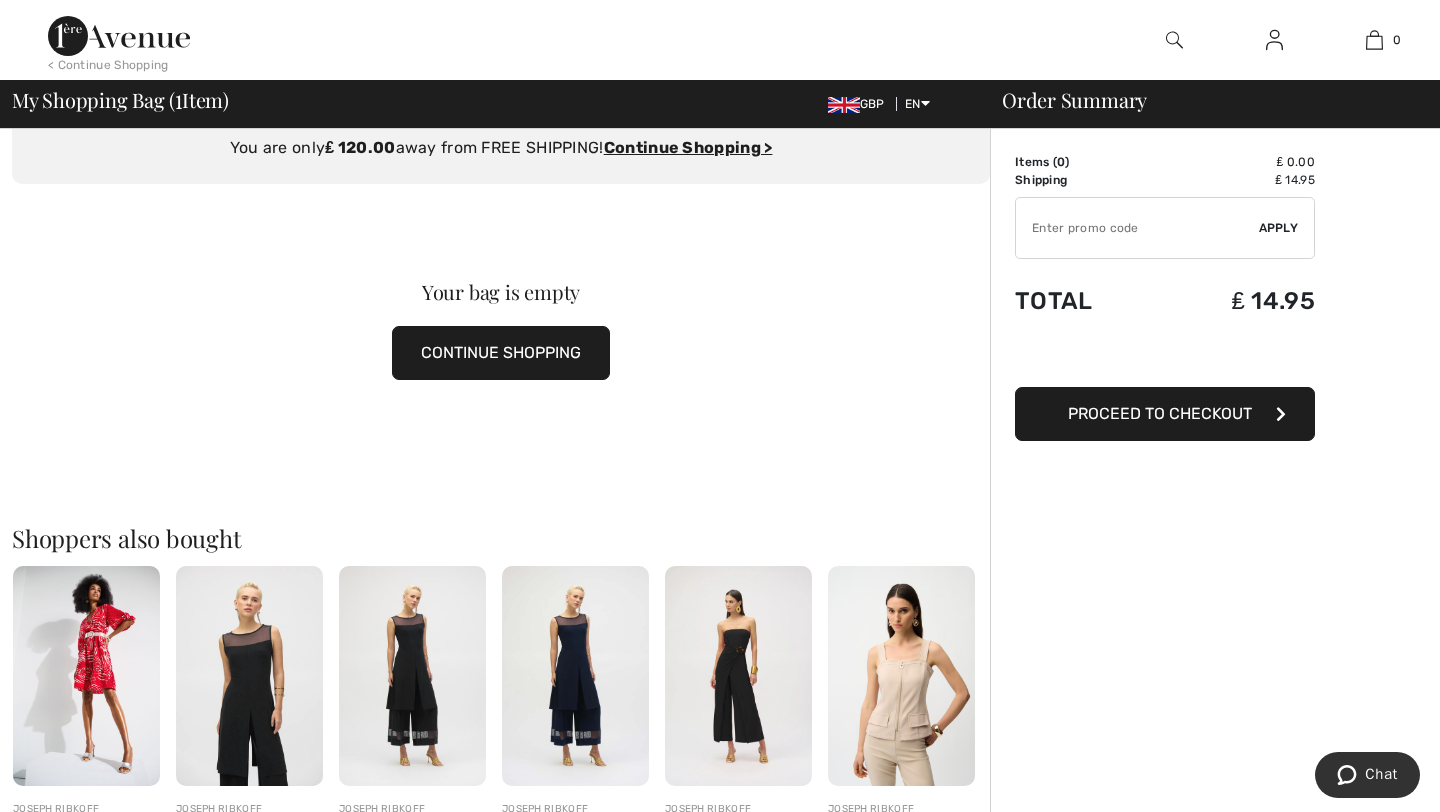scroll, scrollTop: 0, scrollLeft: 0, axis: both 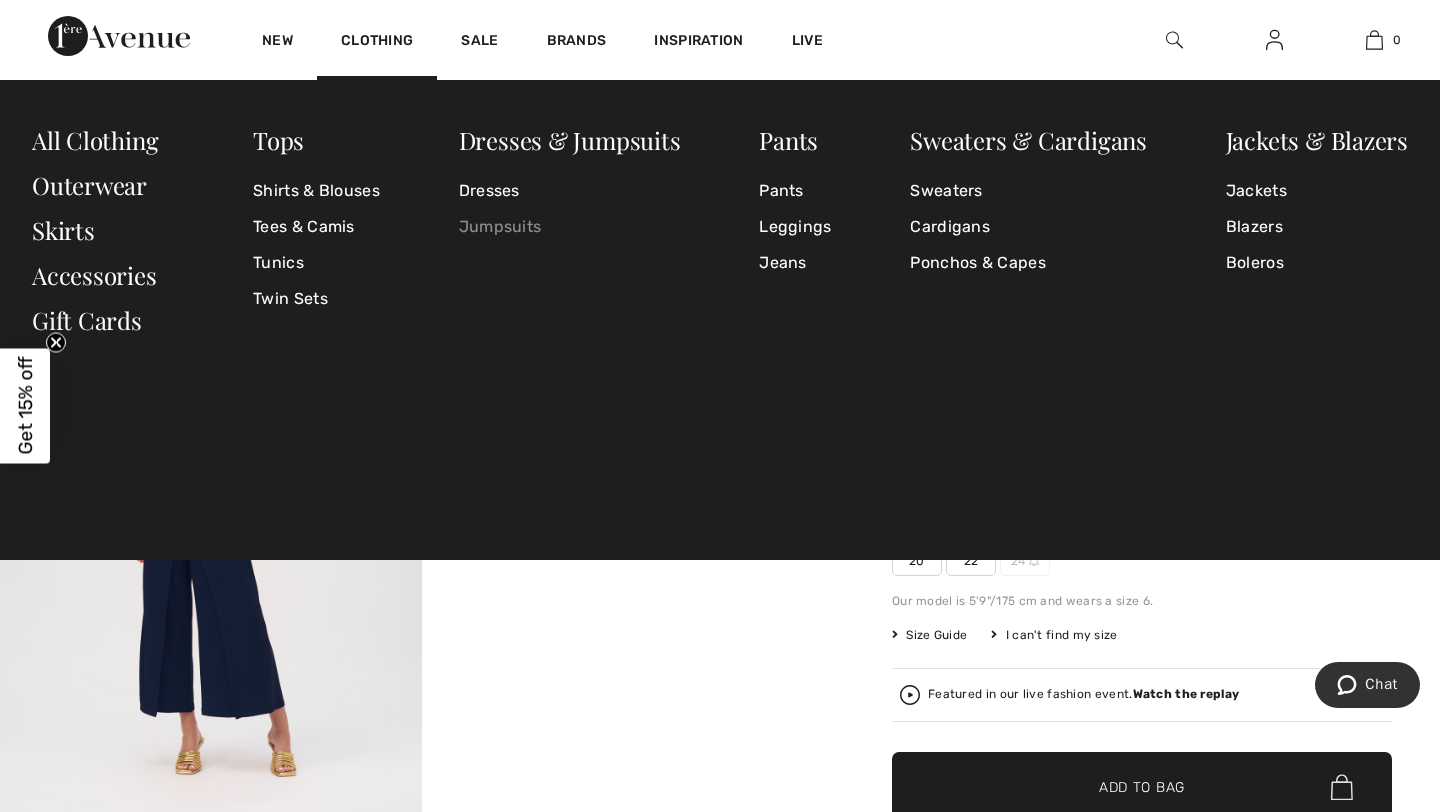 click on "Jumpsuits" at bounding box center [570, 227] 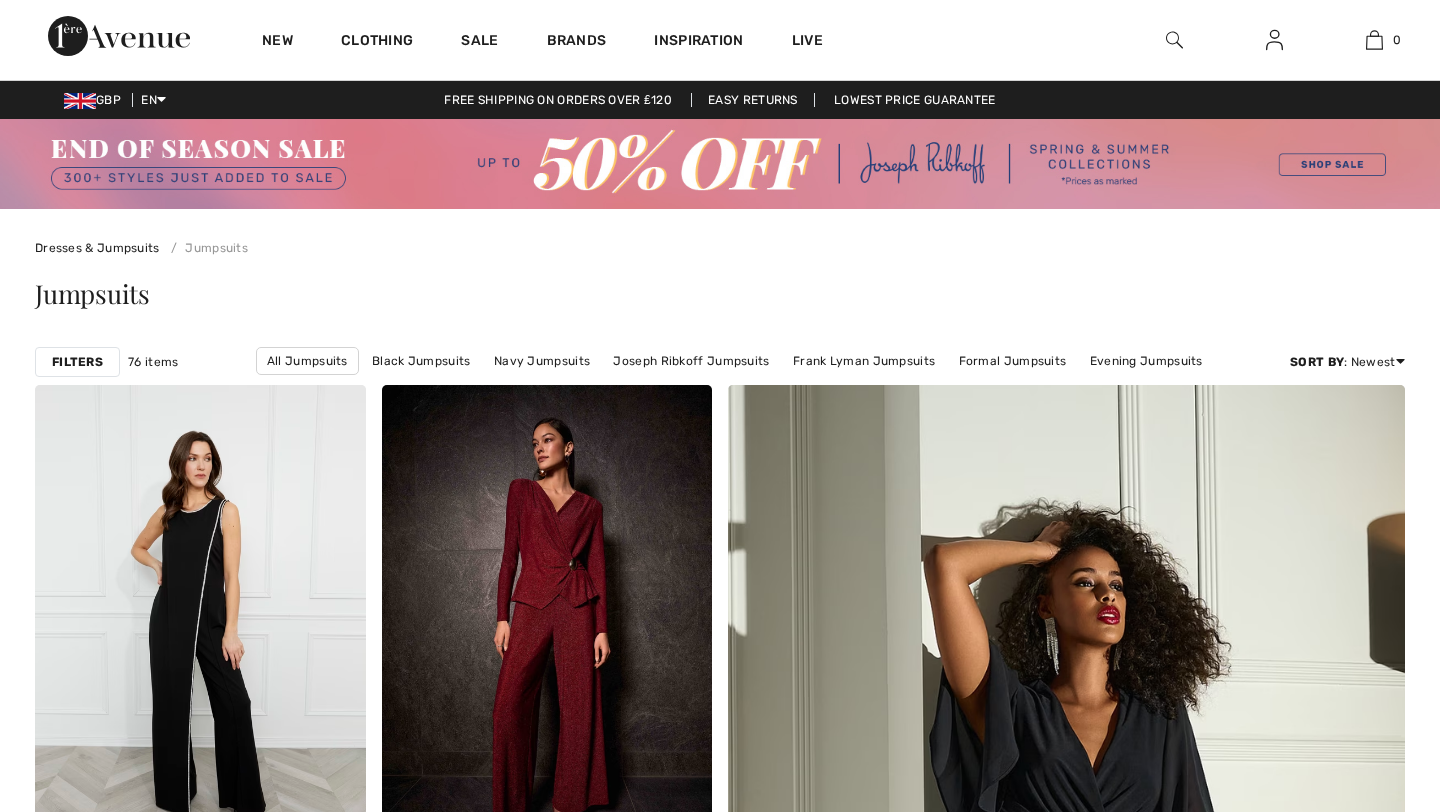 scroll, scrollTop: 0, scrollLeft: 0, axis: both 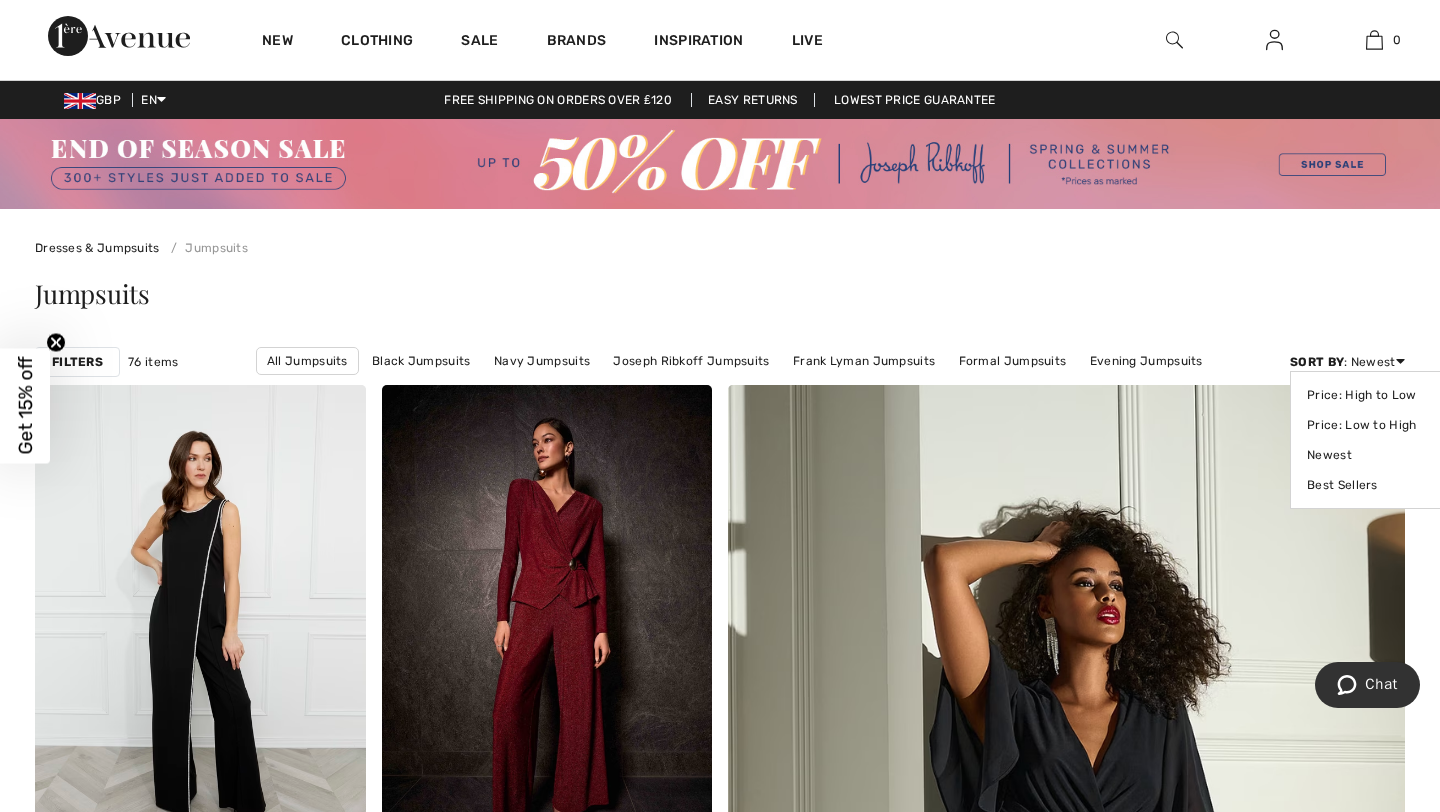 click on "Sort By" at bounding box center (1317, 362) 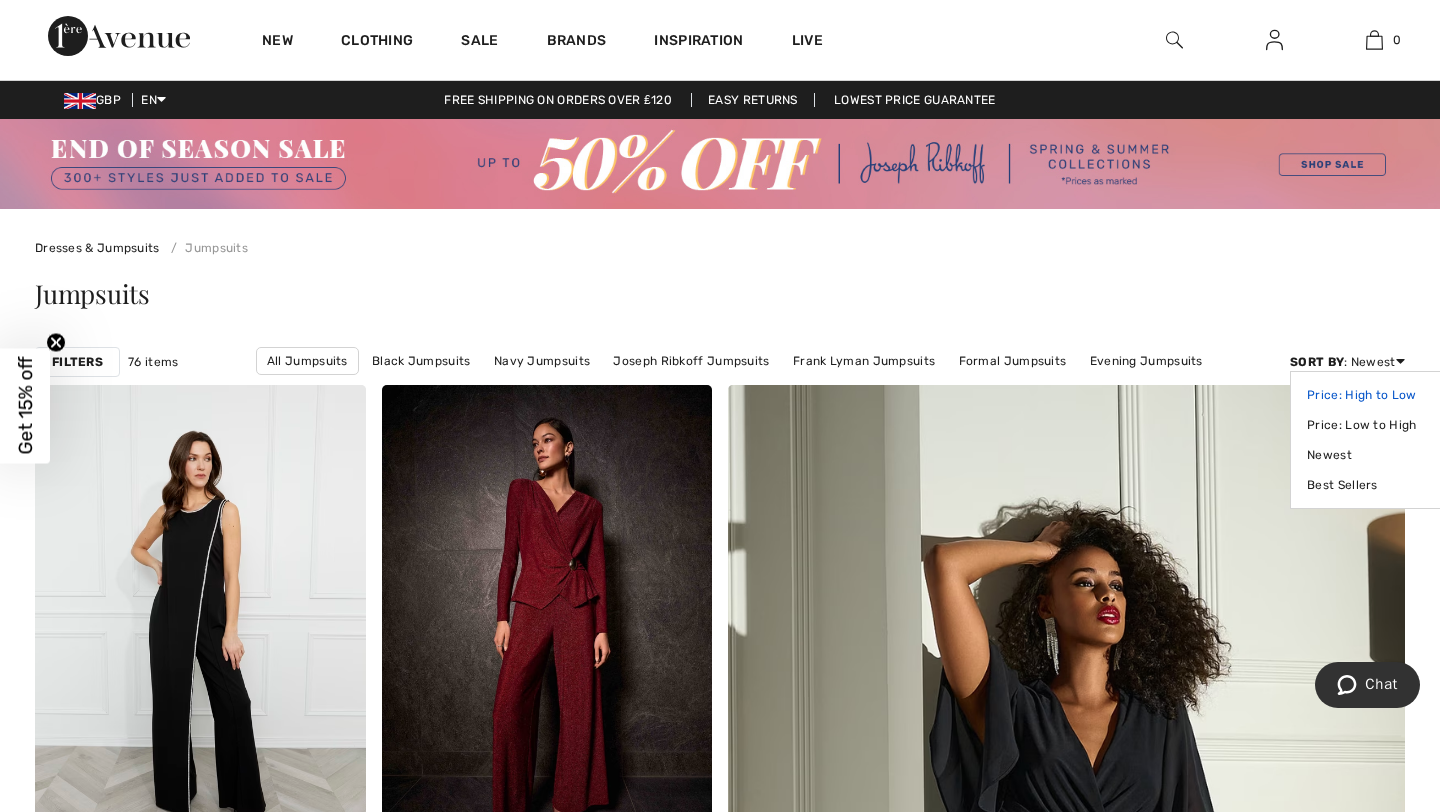 click on "Price: High to Low" at bounding box center (1370, 395) 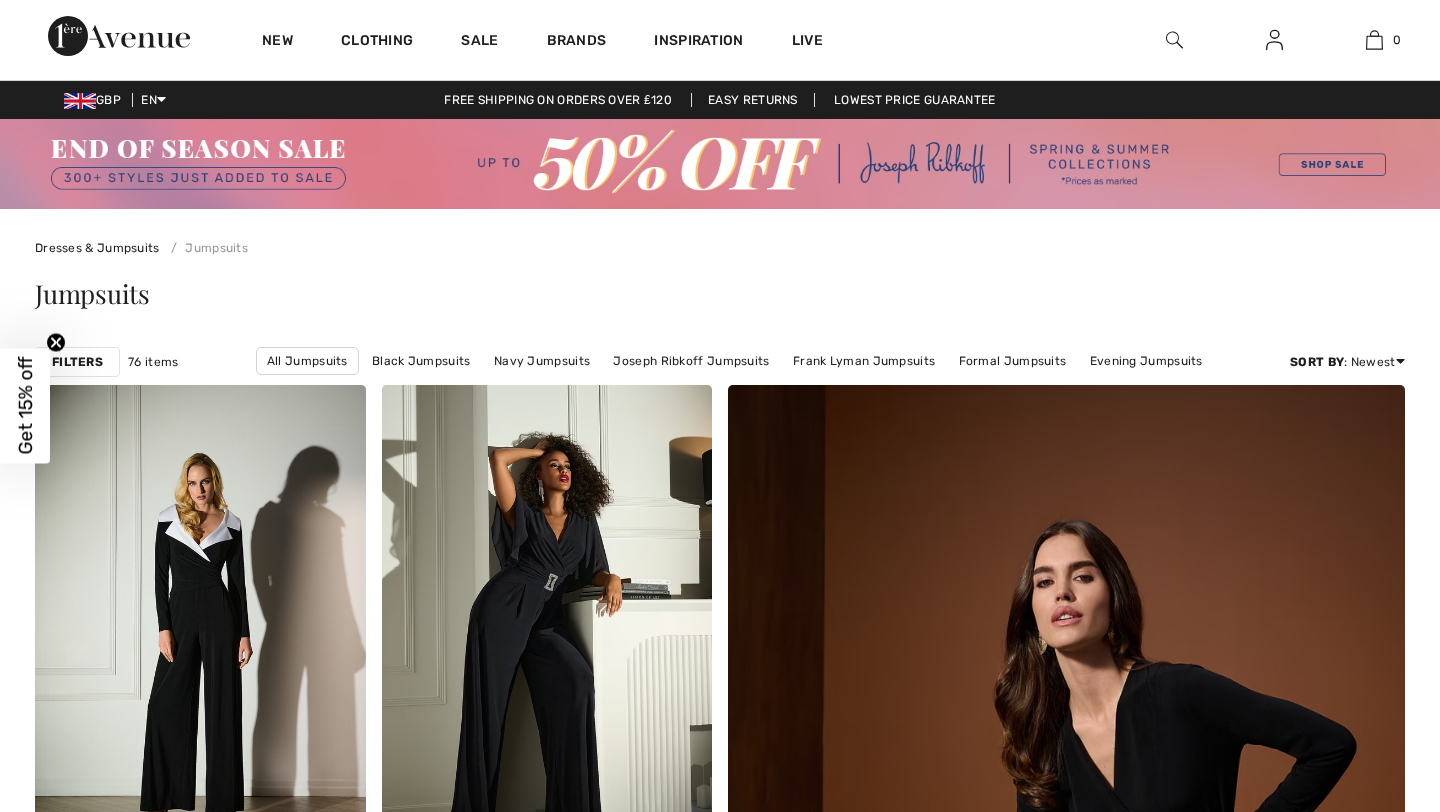 scroll, scrollTop: 0, scrollLeft: 0, axis: both 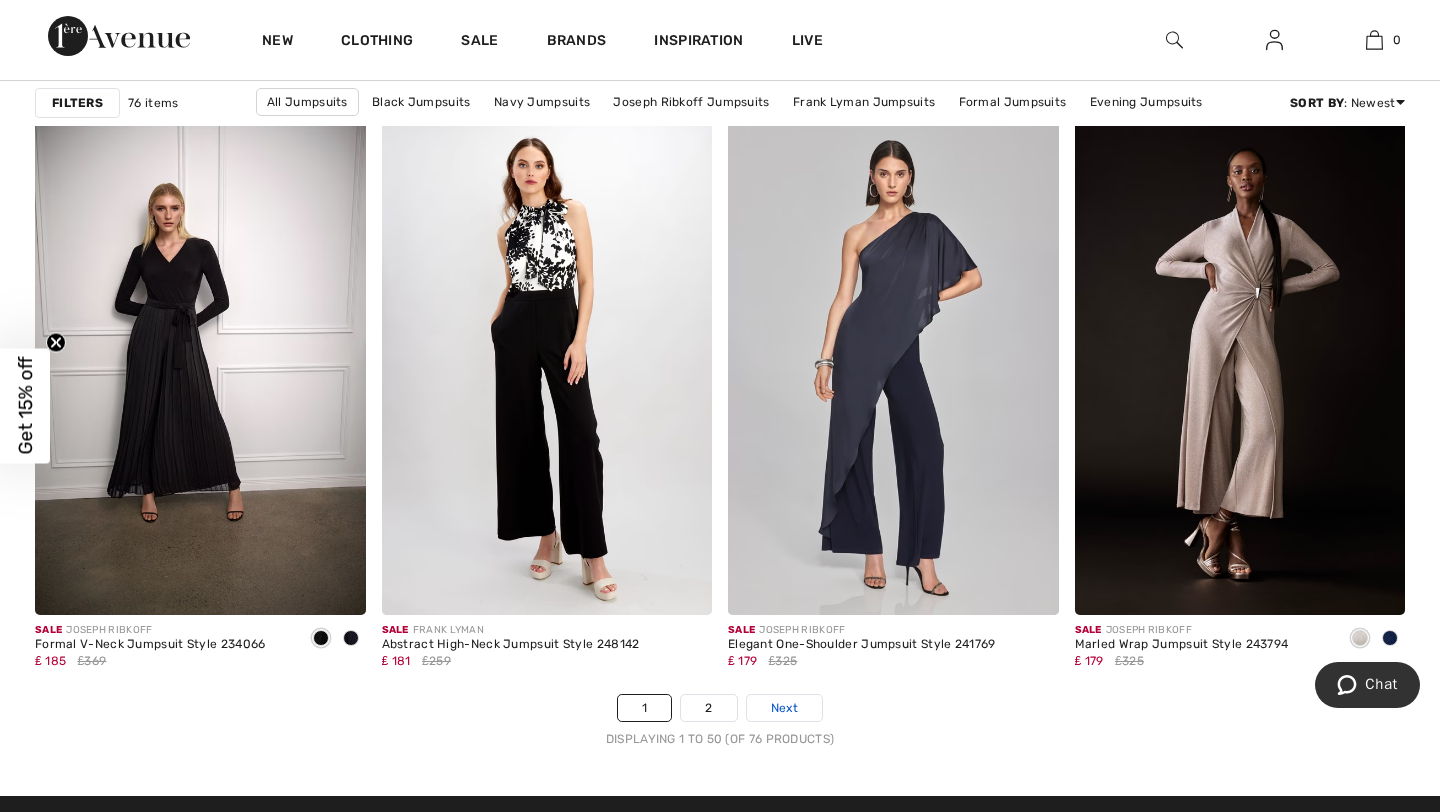 click on "Next" at bounding box center (784, 708) 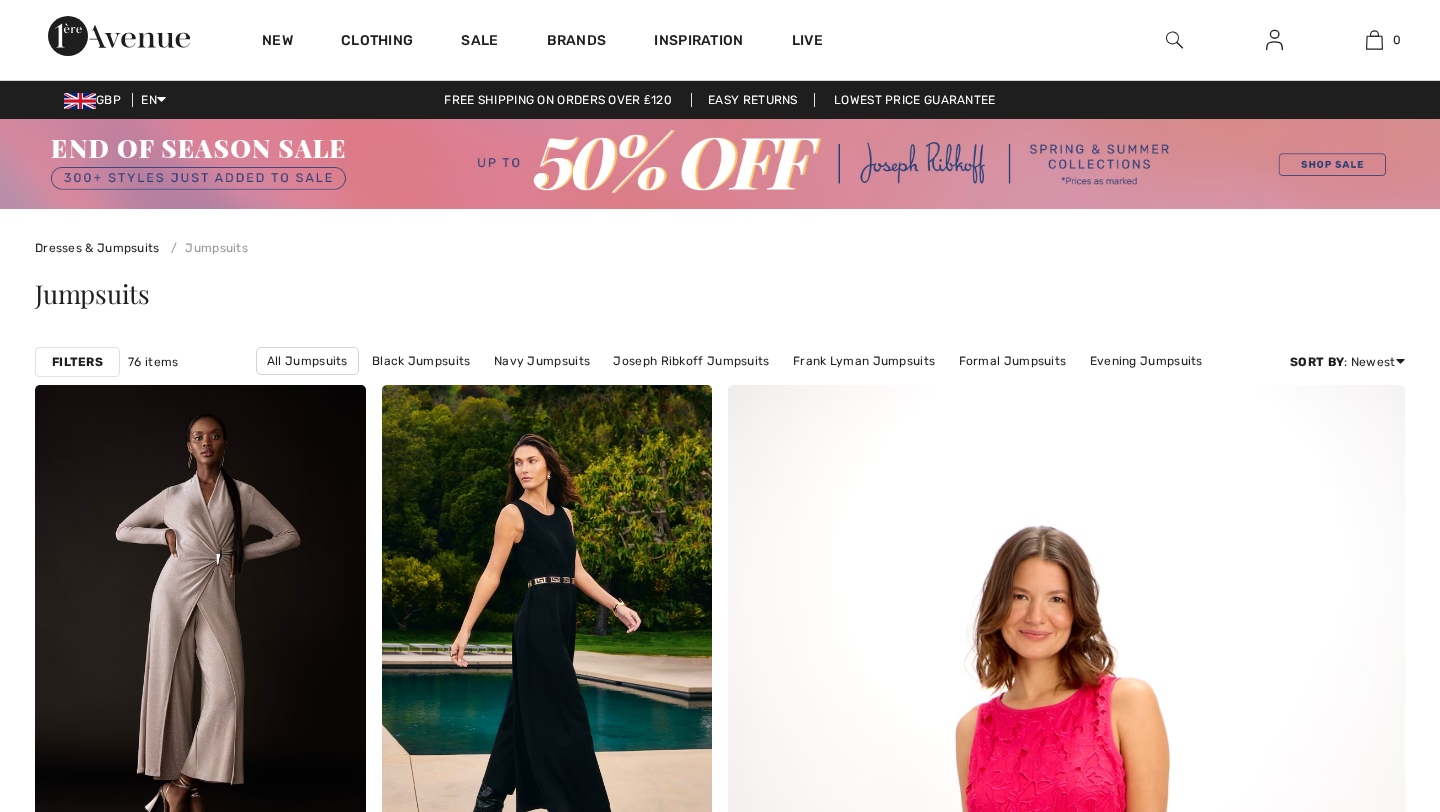 scroll, scrollTop: 0, scrollLeft: 0, axis: both 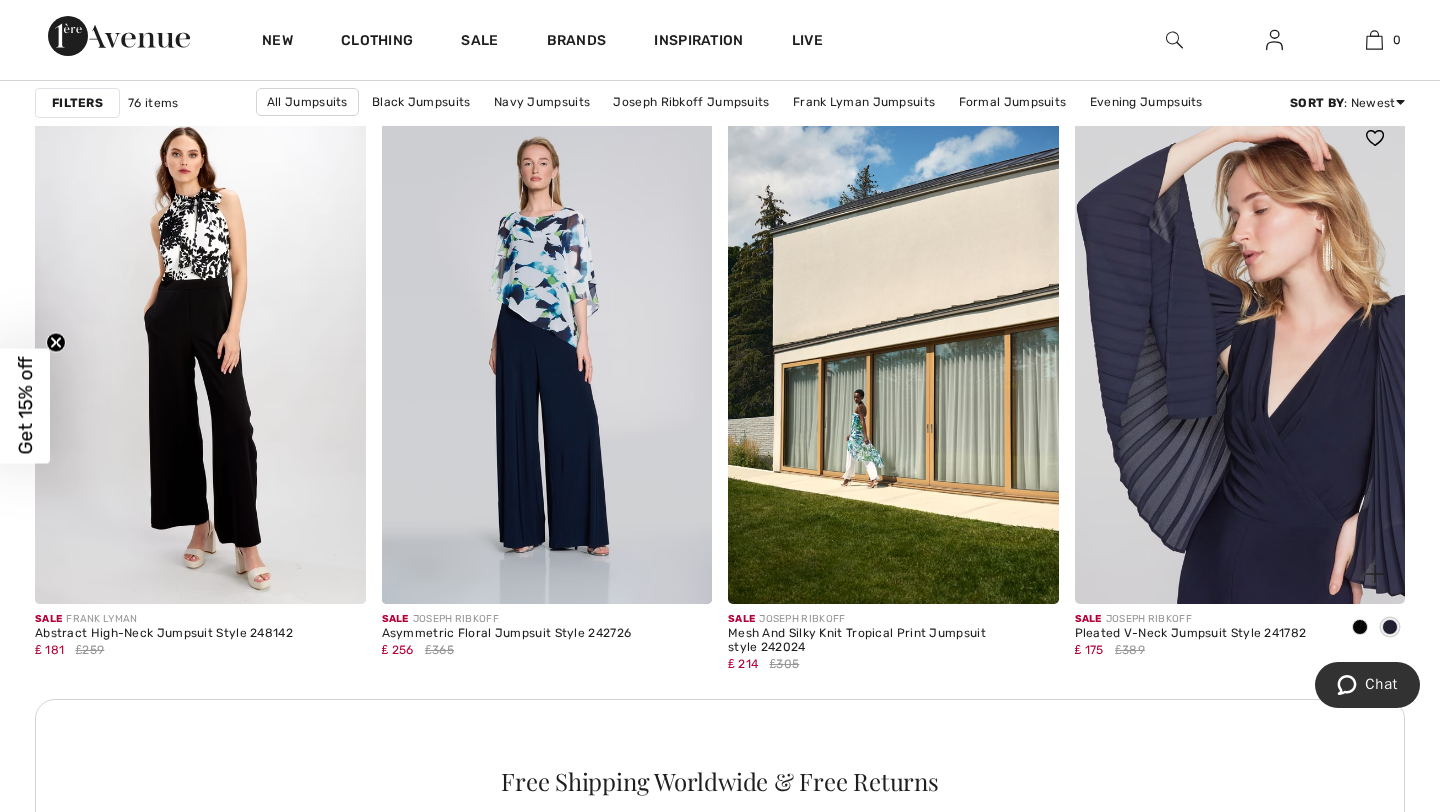 click at bounding box center [1240, 356] 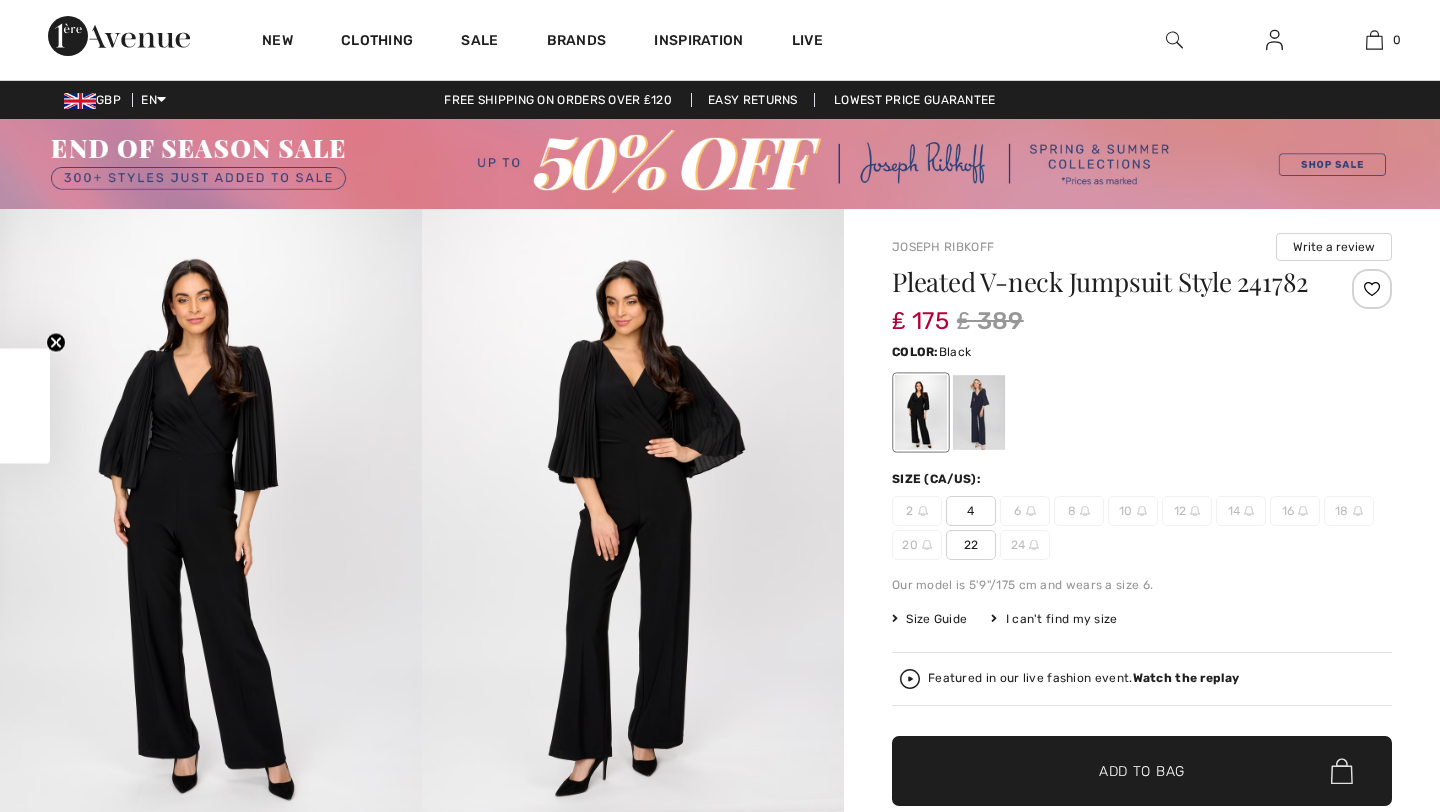 scroll, scrollTop: 0, scrollLeft: 0, axis: both 